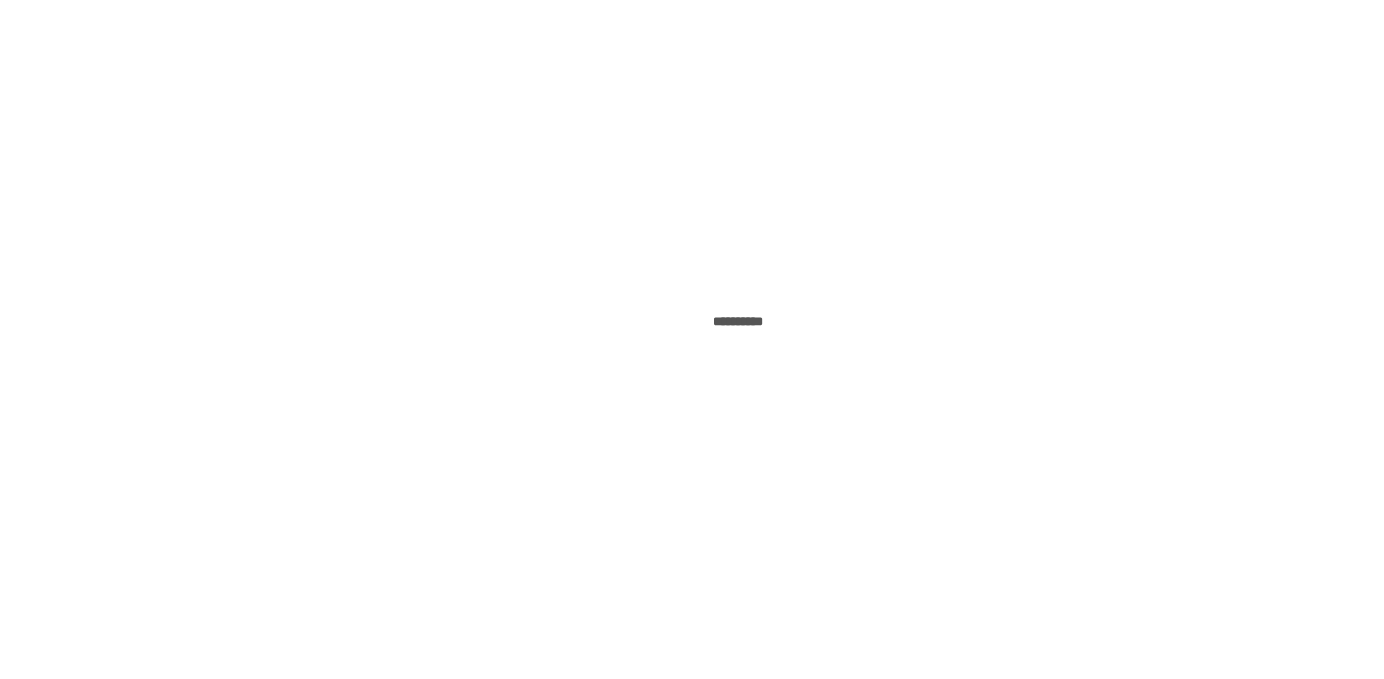 scroll, scrollTop: 0, scrollLeft: 0, axis: both 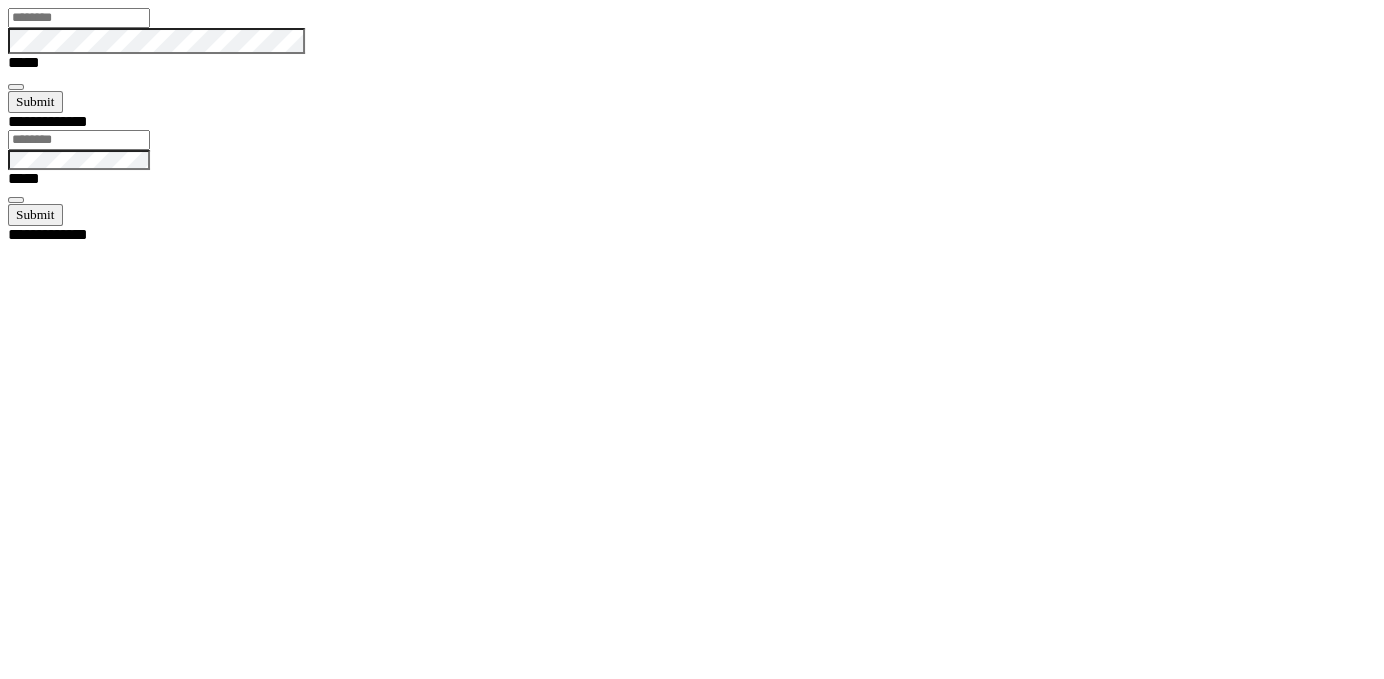 type on "*****" 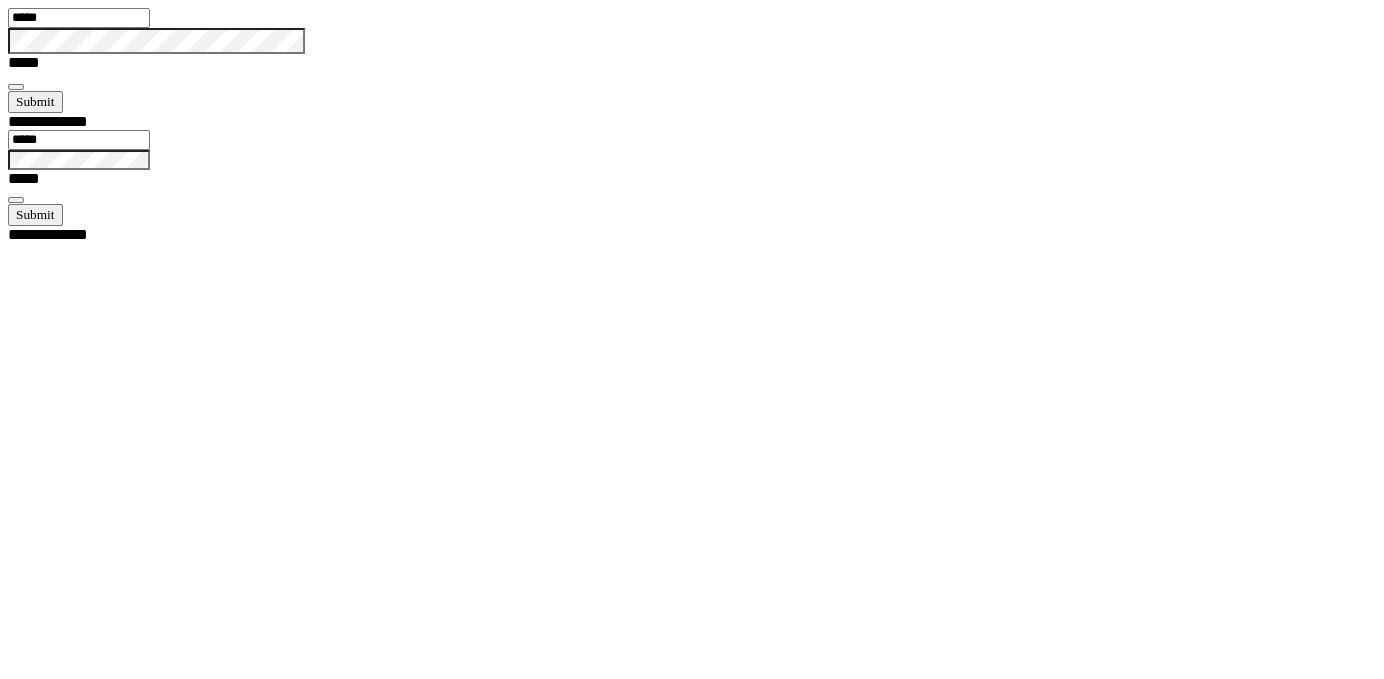 click at bounding box center (16, 87) 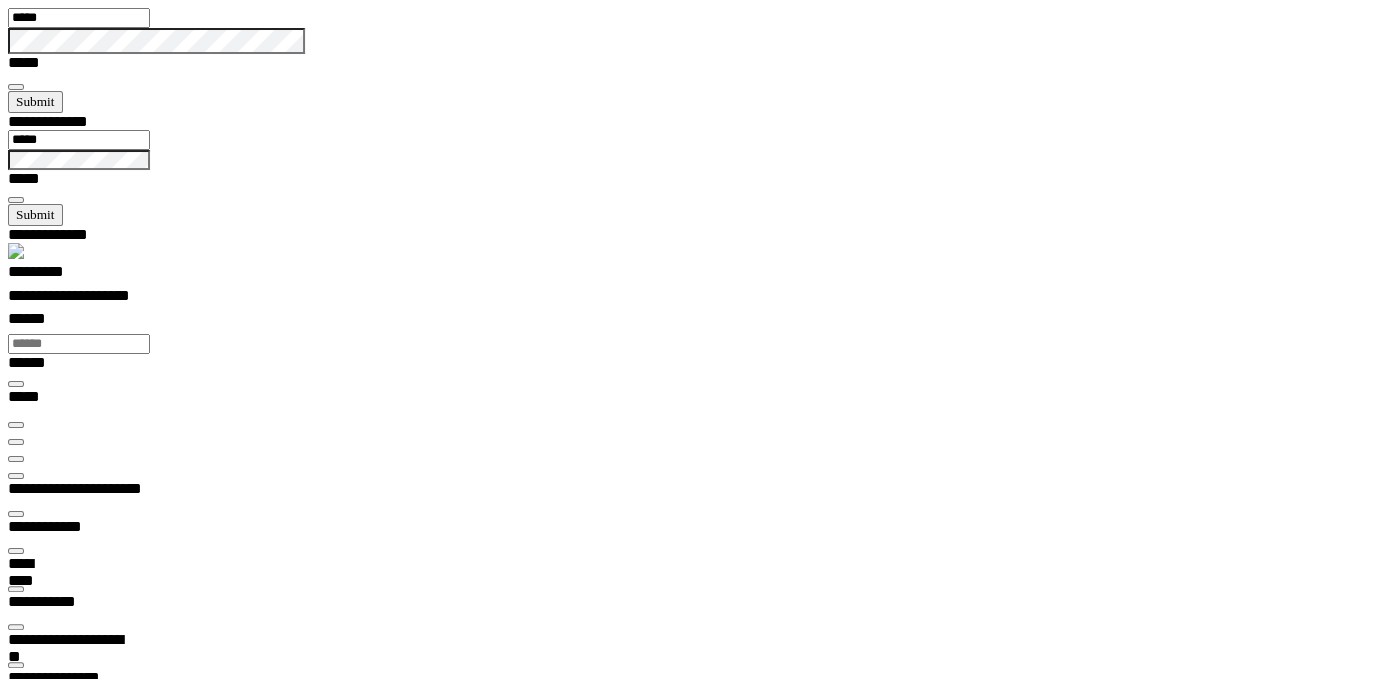 scroll, scrollTop: 99425, scrollLeft: 99800, axis: both 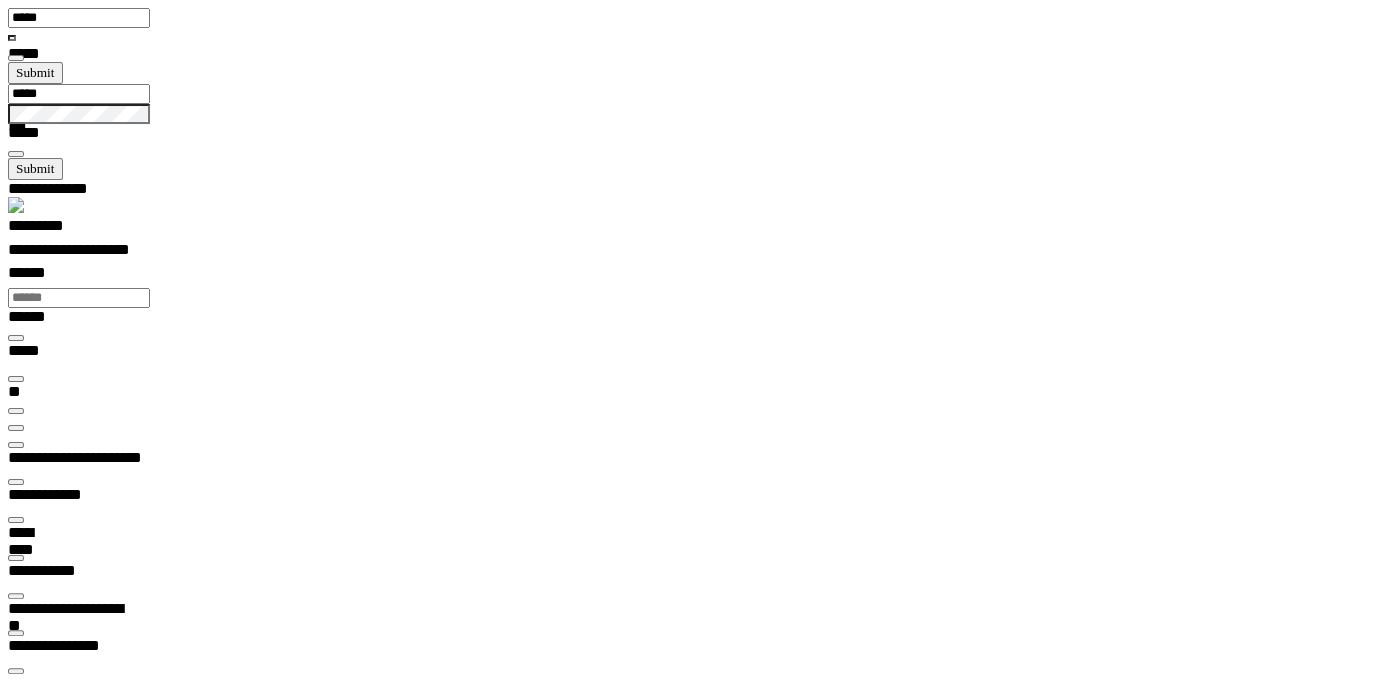 click at bounding box center (16, 520) 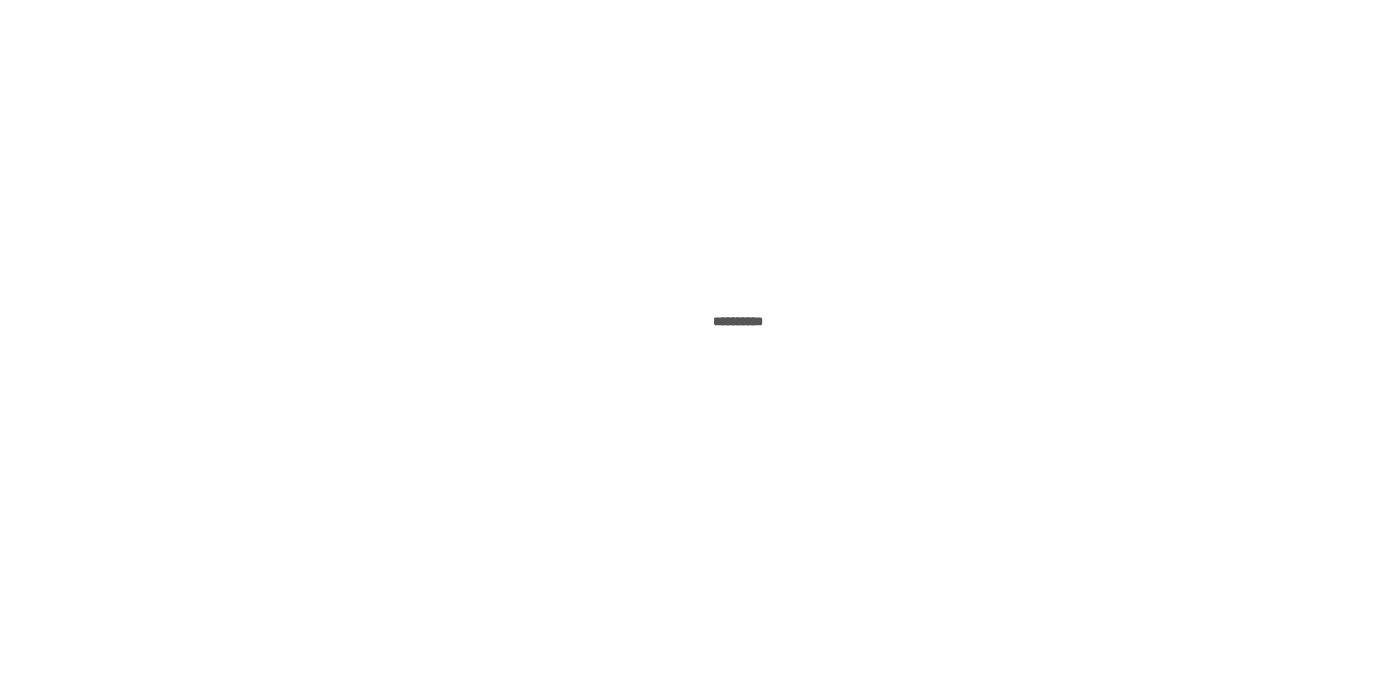 scroll, scrollTop: 0, scrollLeft: 0, axis: both 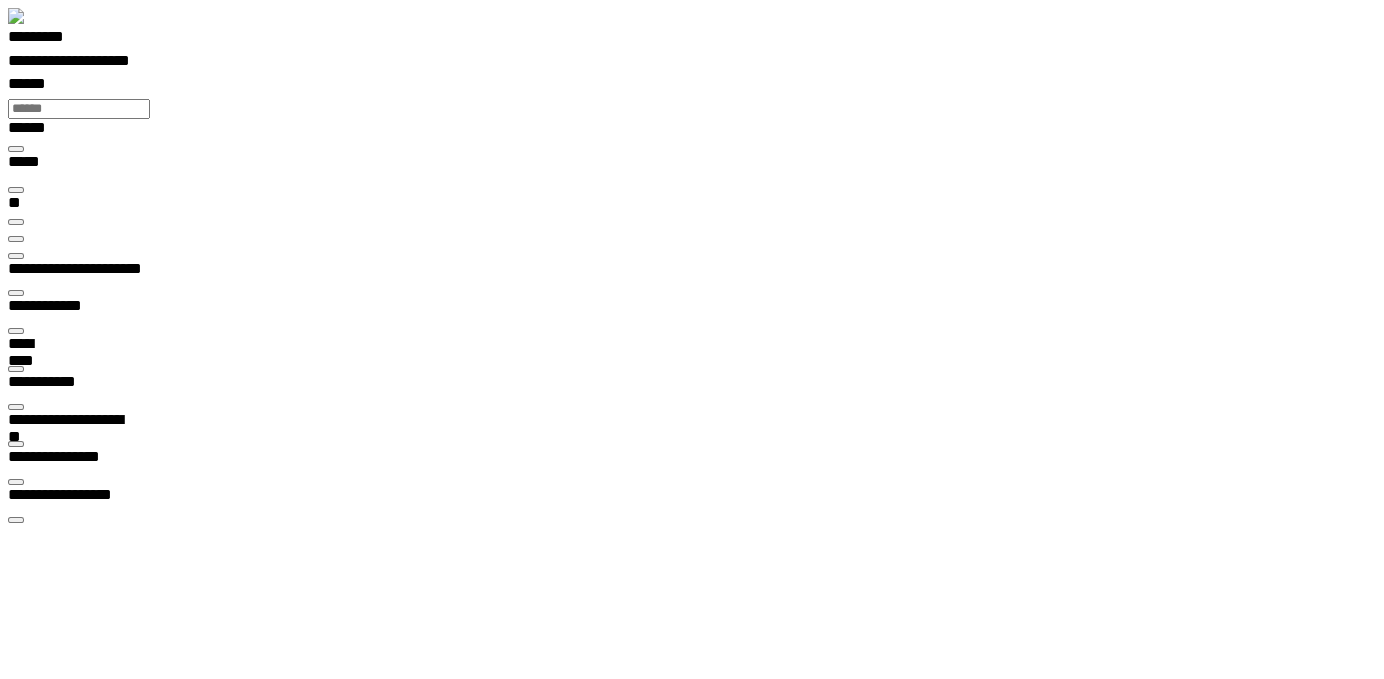 click on "**********" at bounding box center (66, 3847) 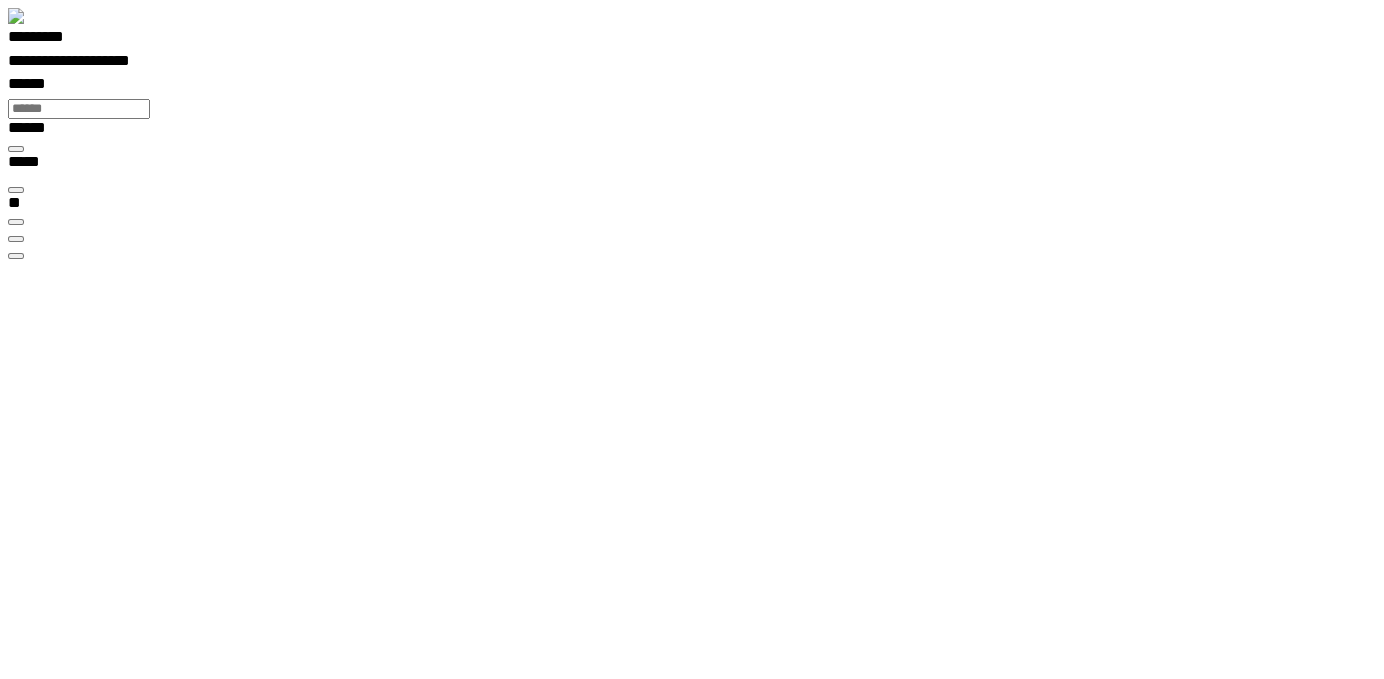 scroll, scrollTop: 0, scrollLeft: 0, axis: both 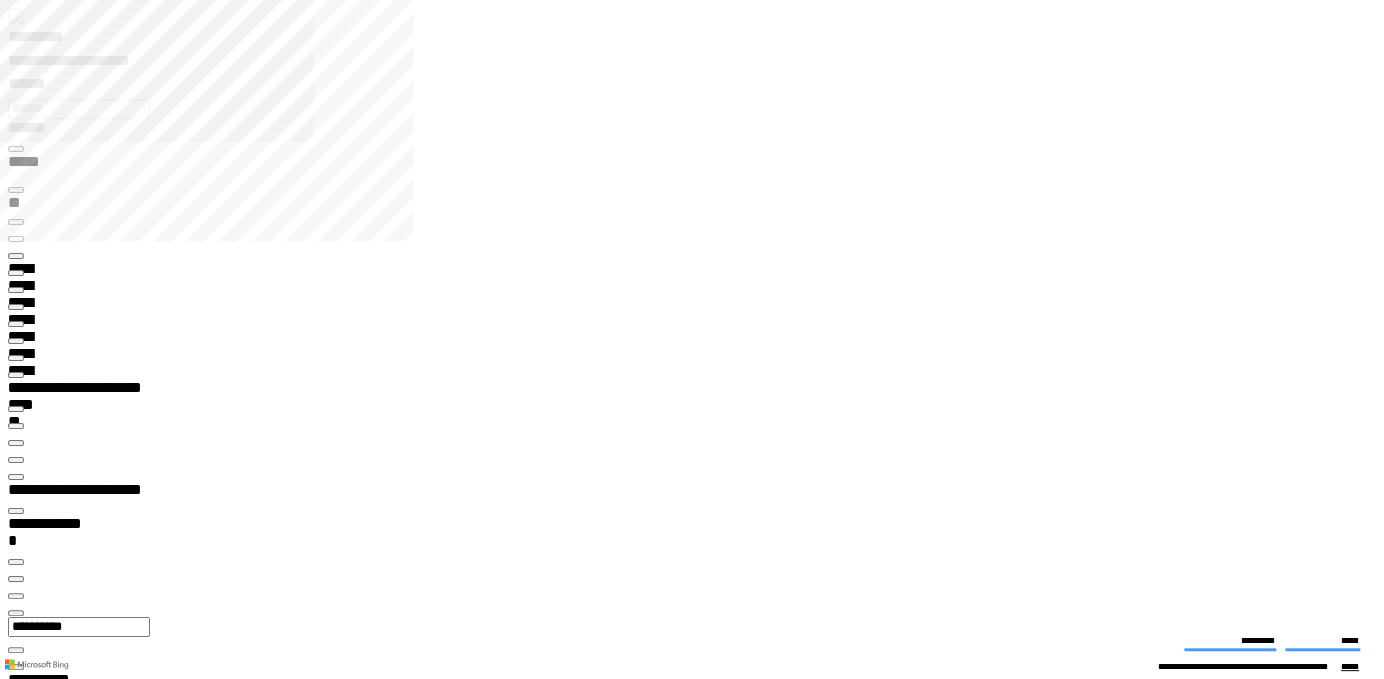 type on "*********" 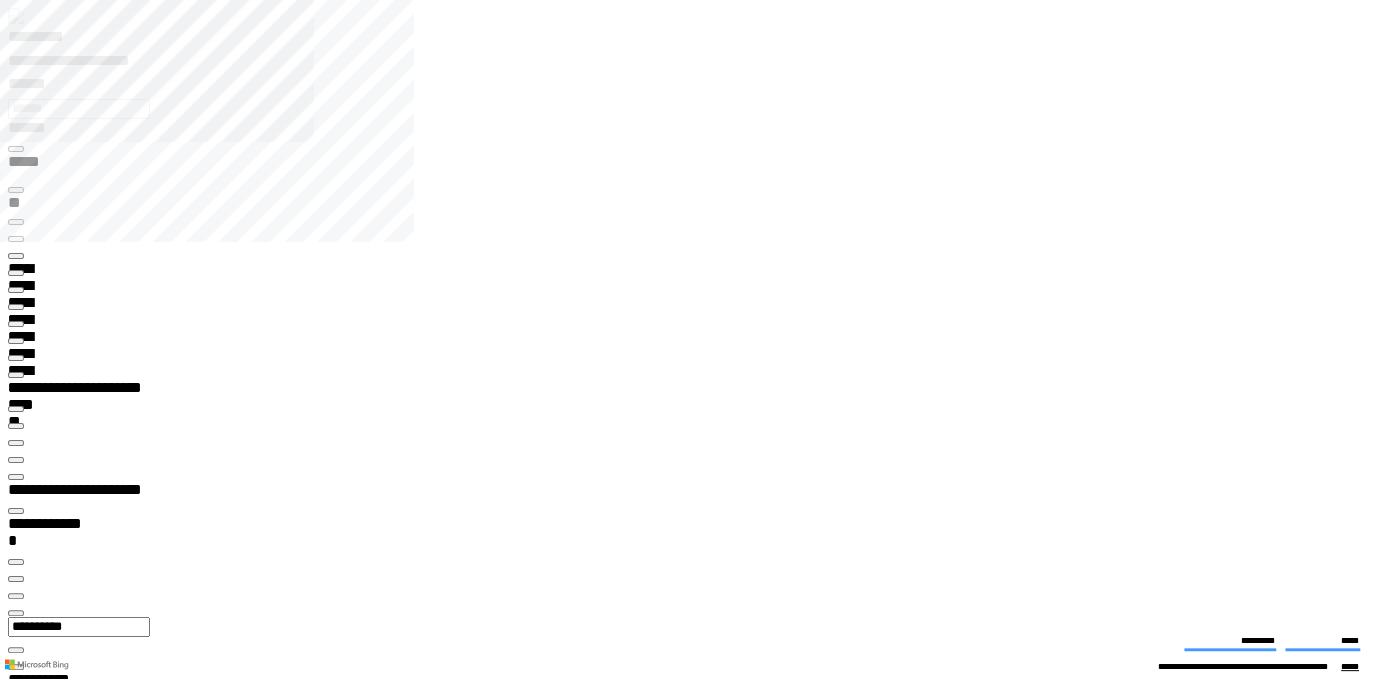 scroll, scrollTop: 0, scrollLeft: 0, axis: both 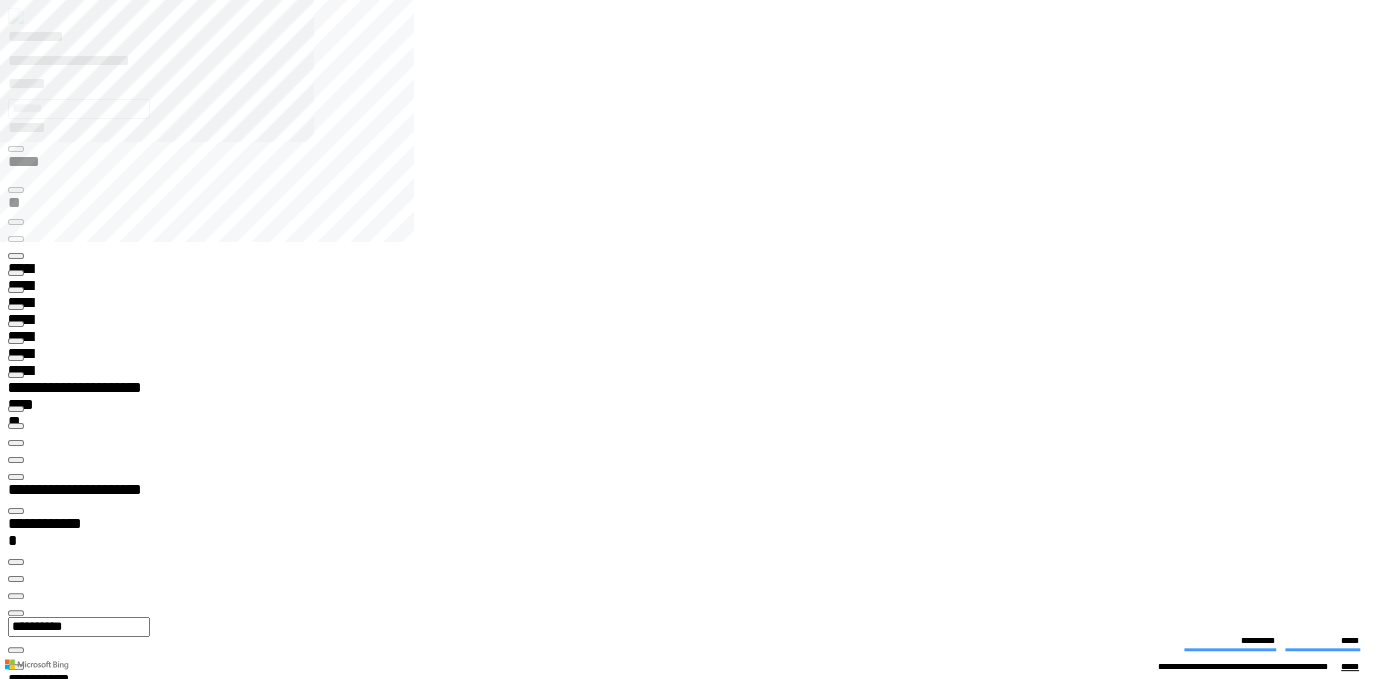 click on "**********" at bounding box center [140, 8976] 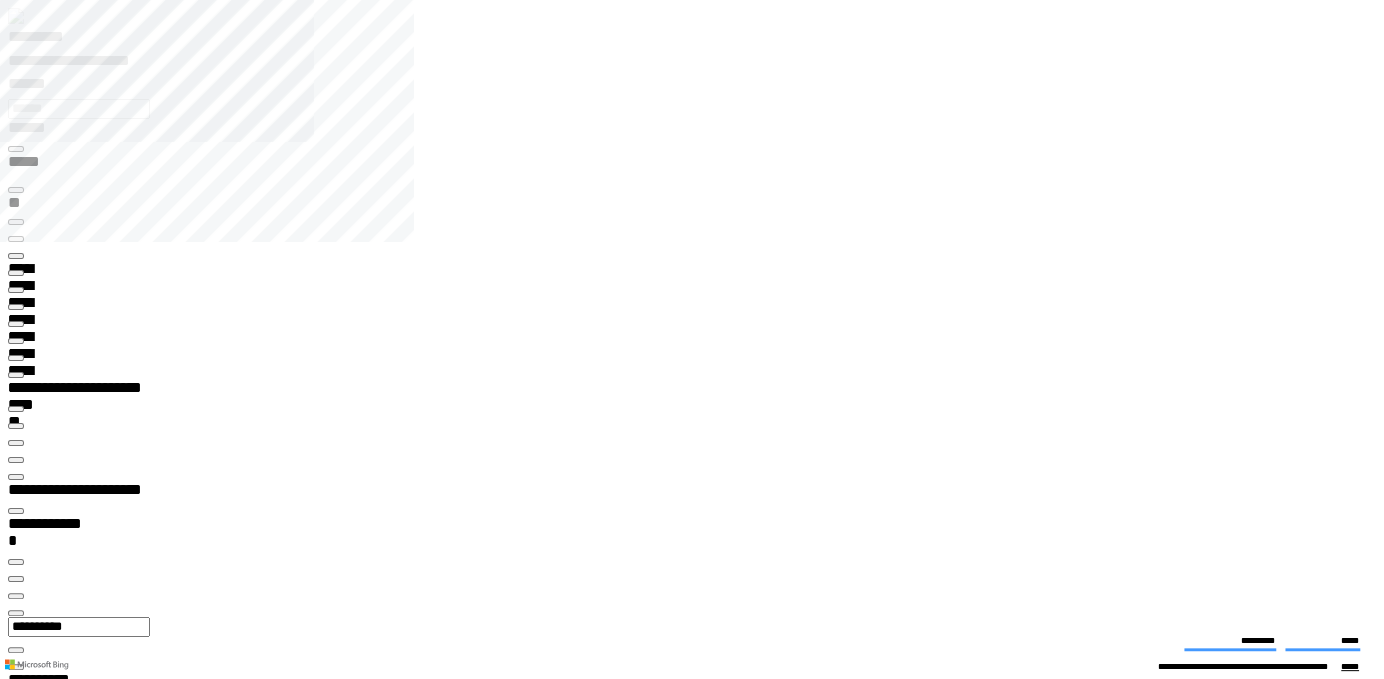 click at bounding box center (16, 4243) 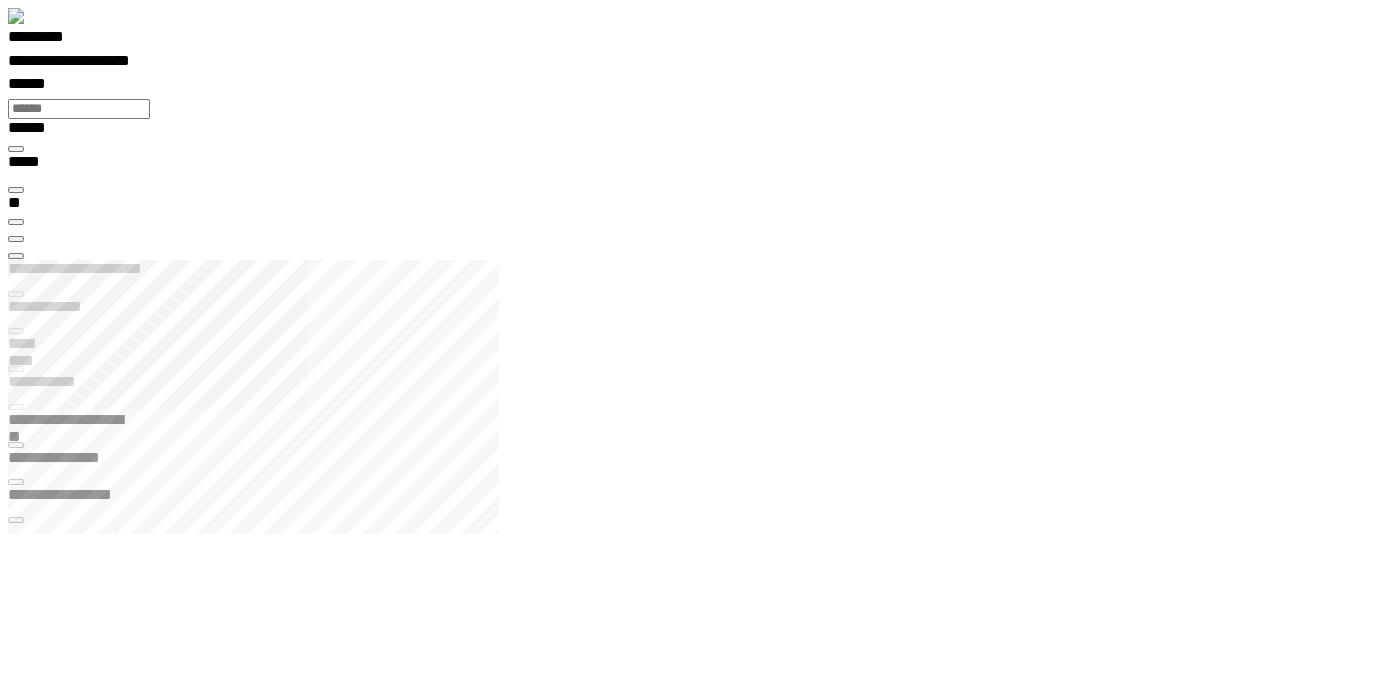 scroll, scrollTop: 100000, scrollLeft: 100000, axis: both 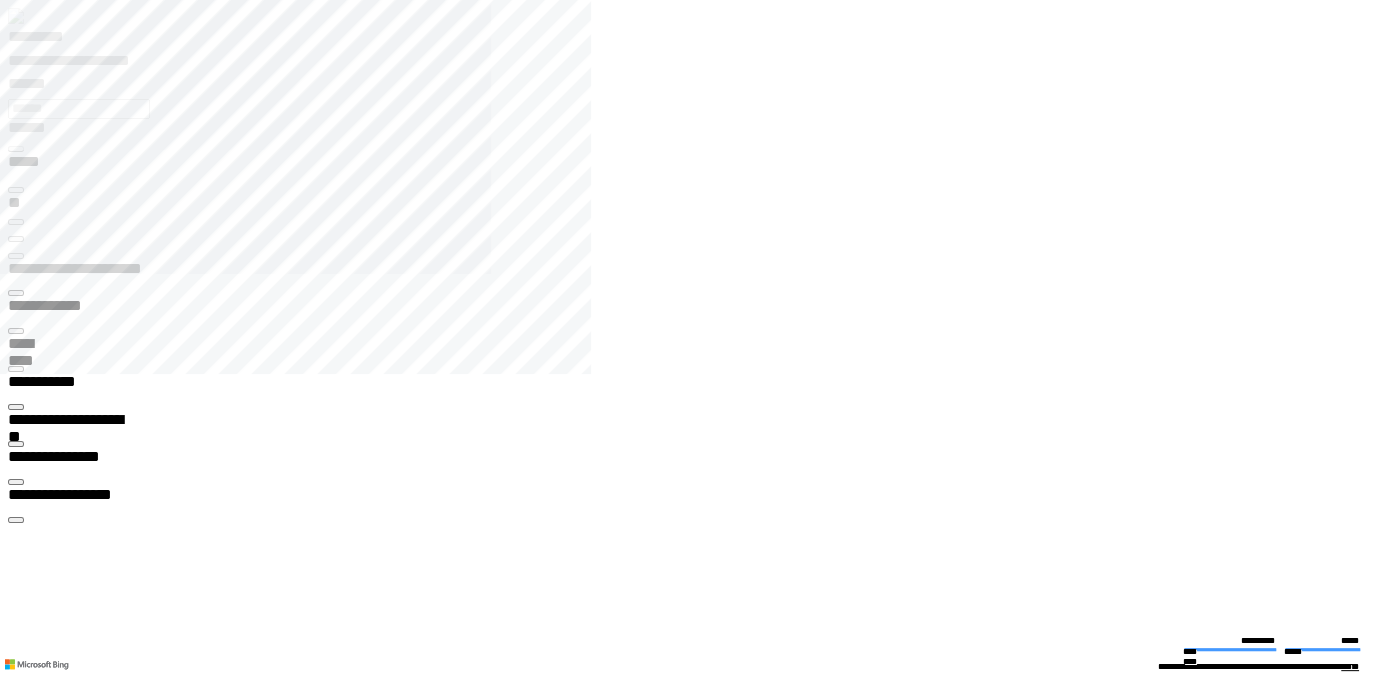 click at bounding box center [16, 444] 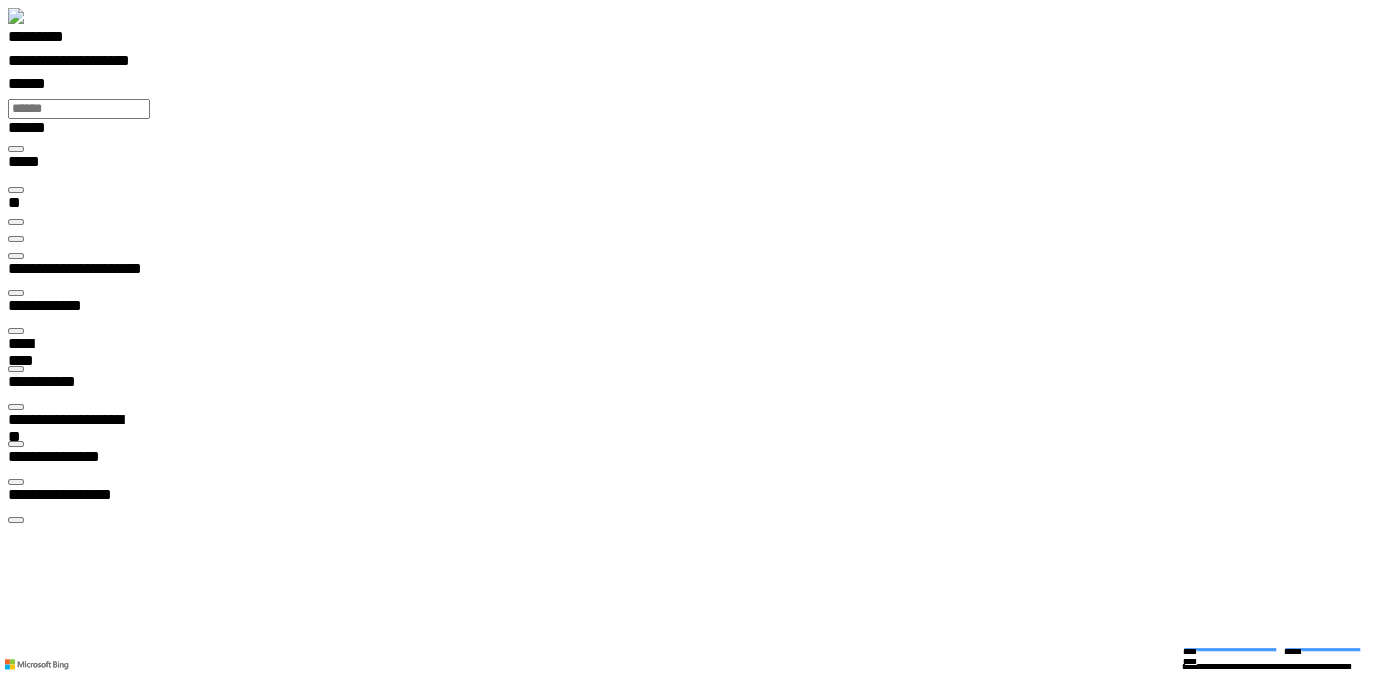 scroll, scrollTop: 99959, scrollLeft: 98983, axis: both 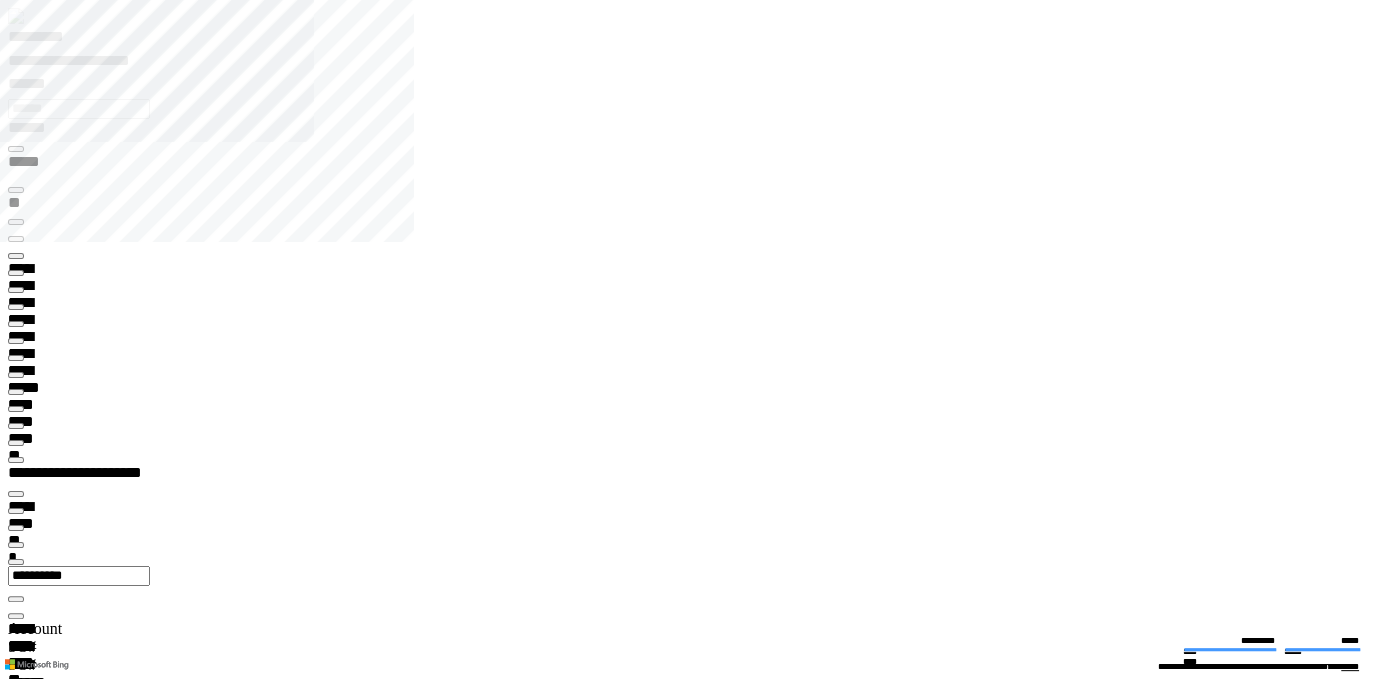 click at bounding box center [16, 15528] 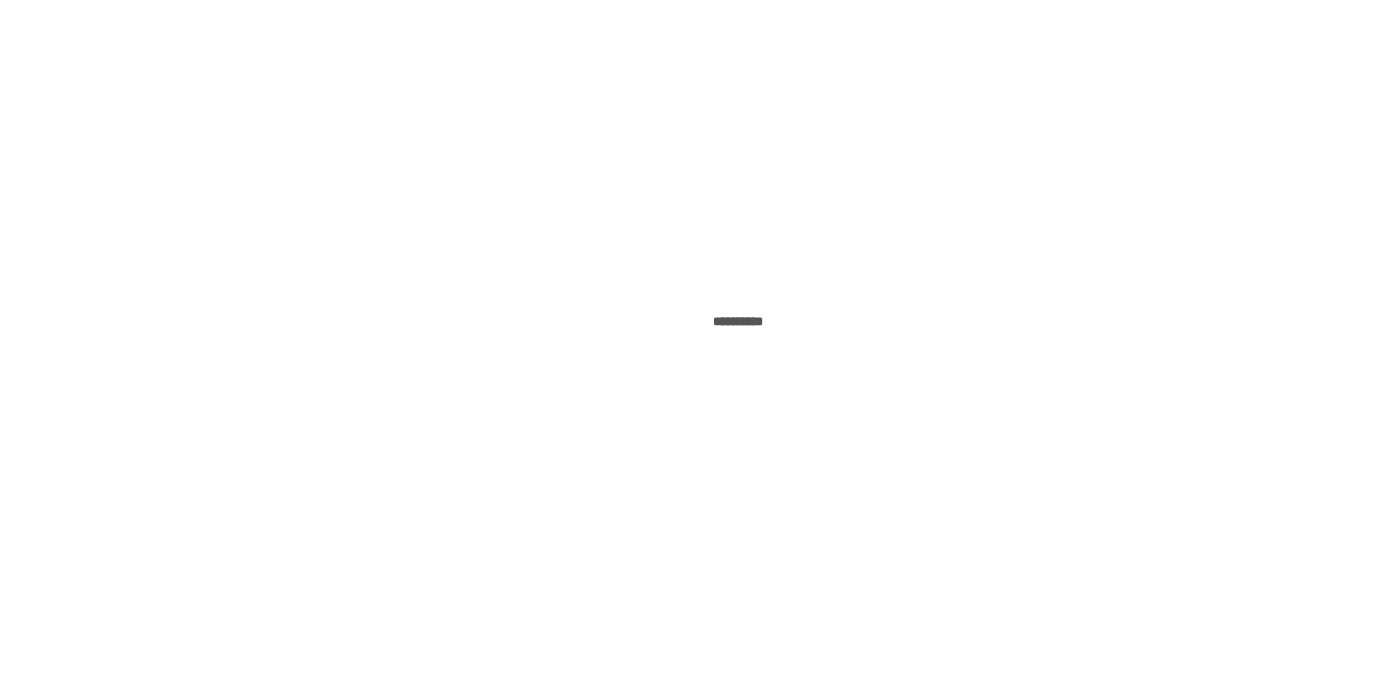 scroll, scrollTop: 0, scrollLeft: 0, axis: both 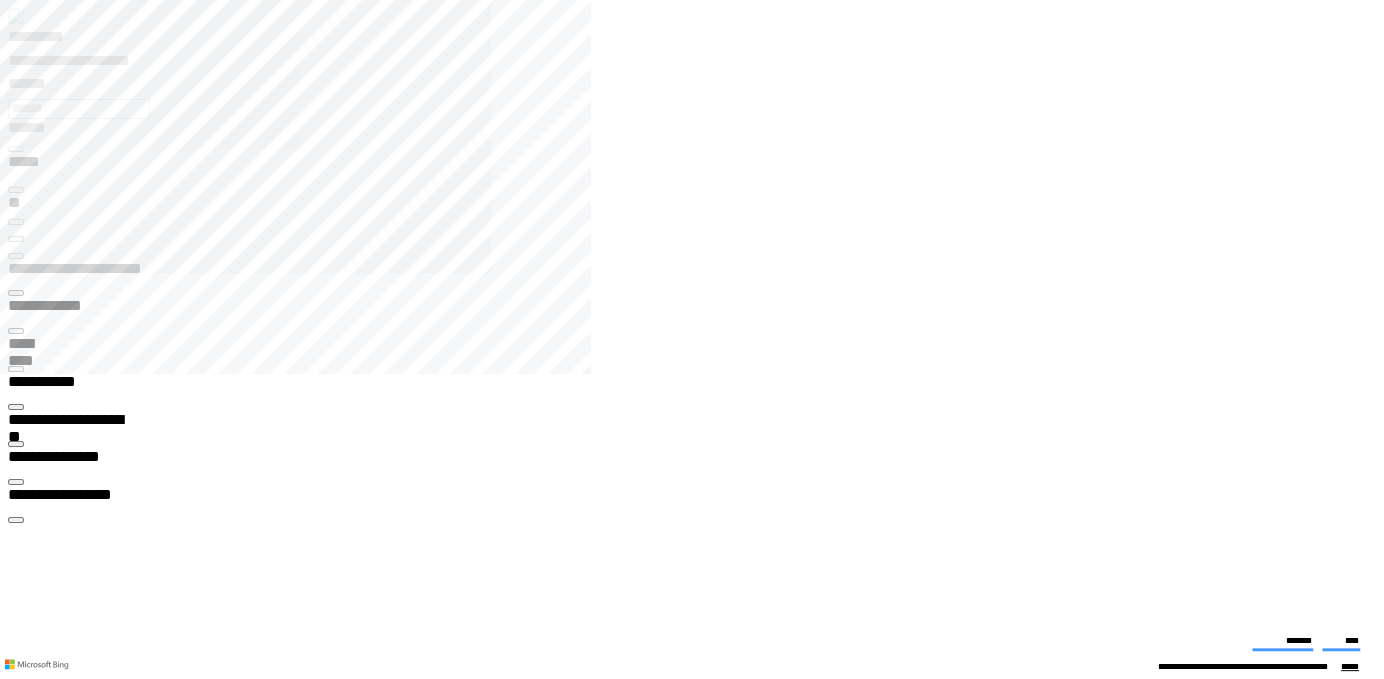 click on "**********" at bounding box center [70, 2324] 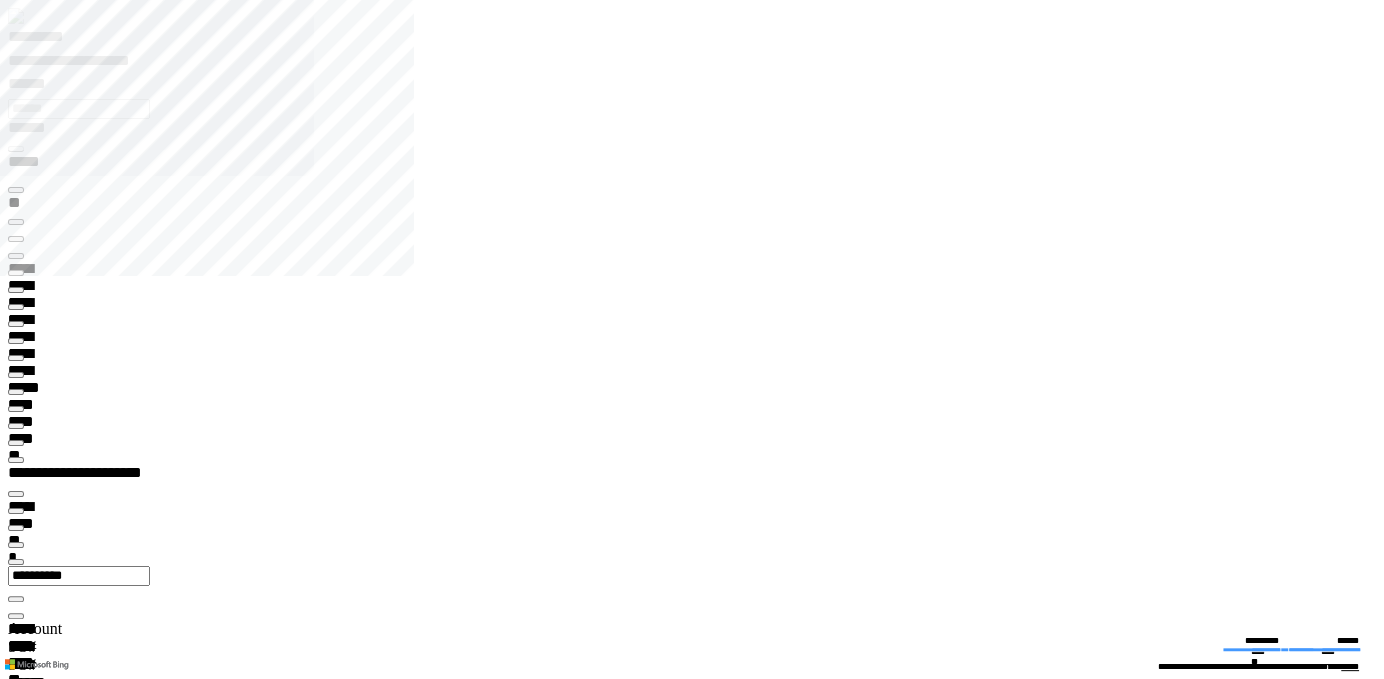 type on "*********" 